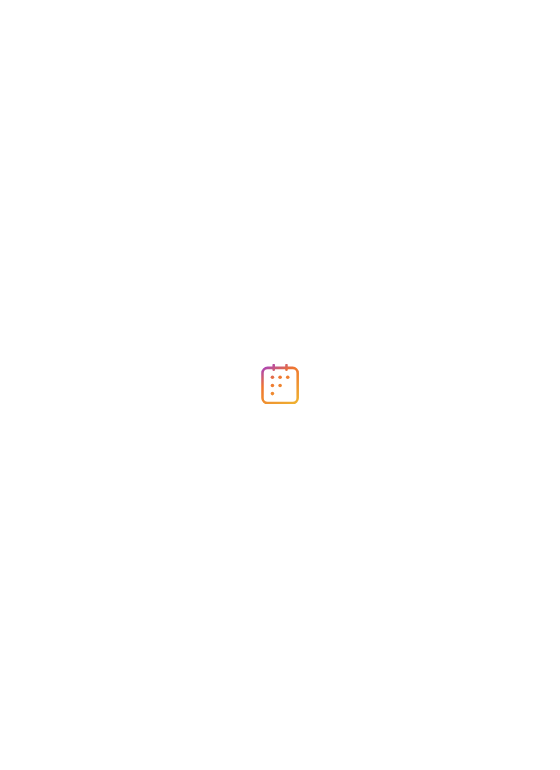 scroll, scrollTop: 0, scrollLeft: 0, axis: both 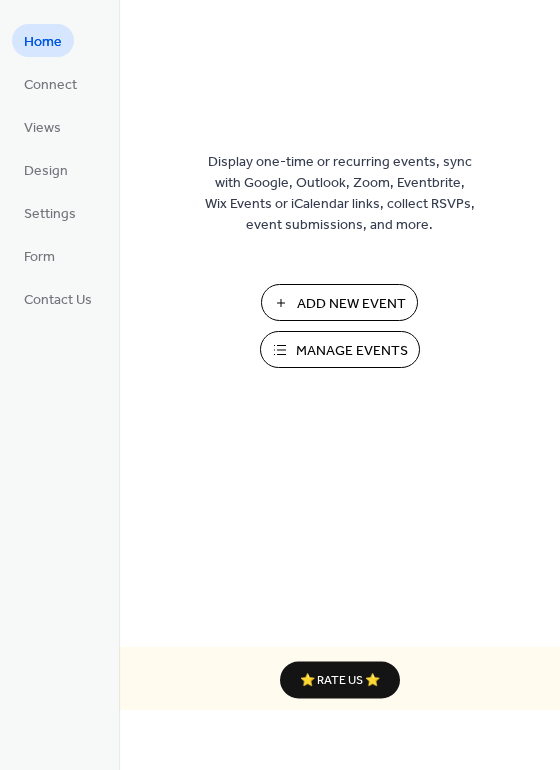 click on "Manage Events" at bounding box center (352, 351) 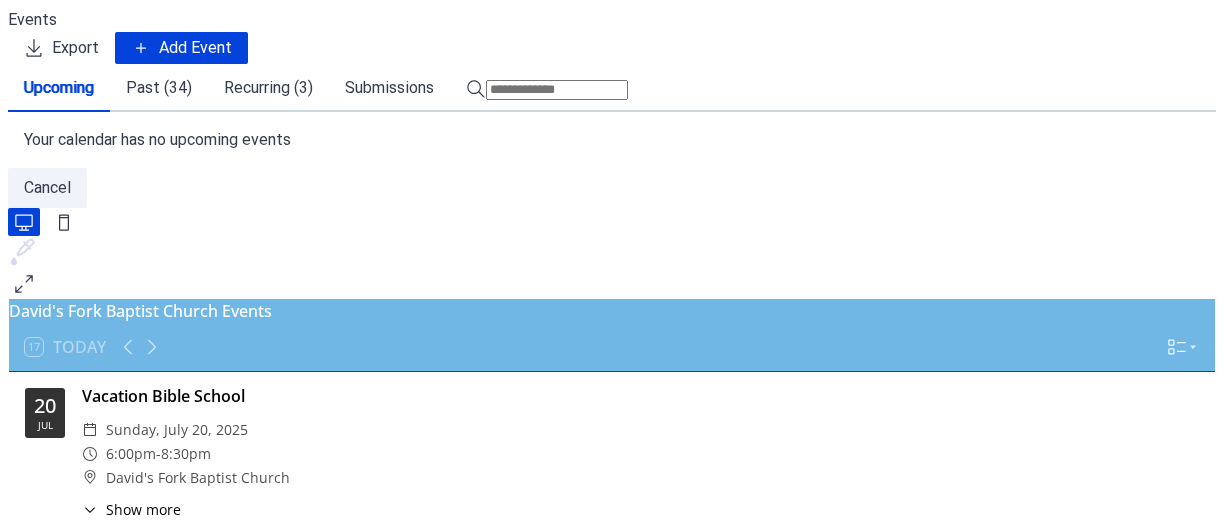 scroll, scrollTop: 0, scrollLeft: 0, axis: both 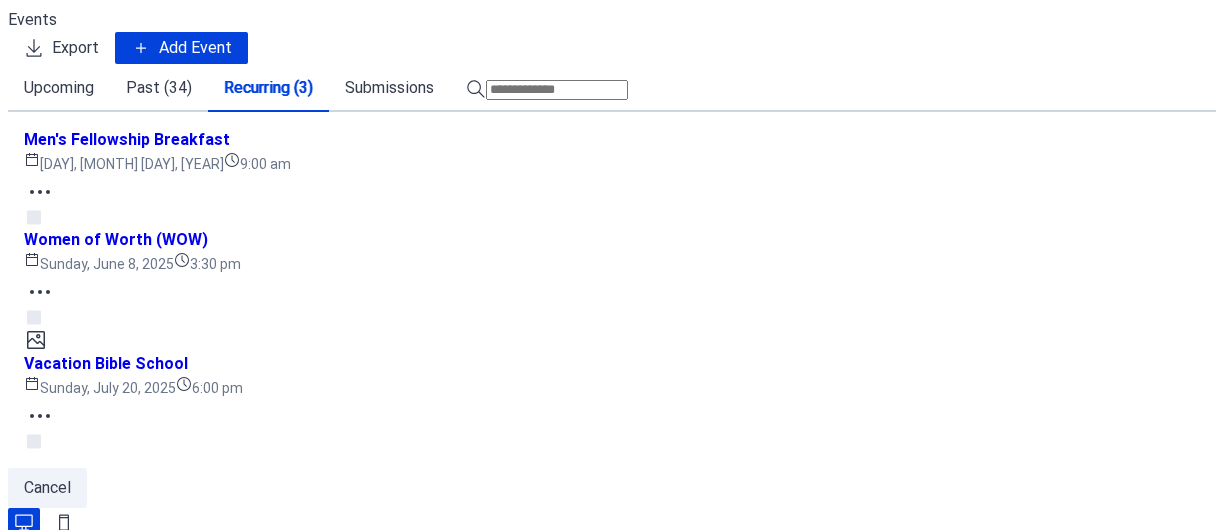 click on "Past (34)" at bounding box center (159, 88) 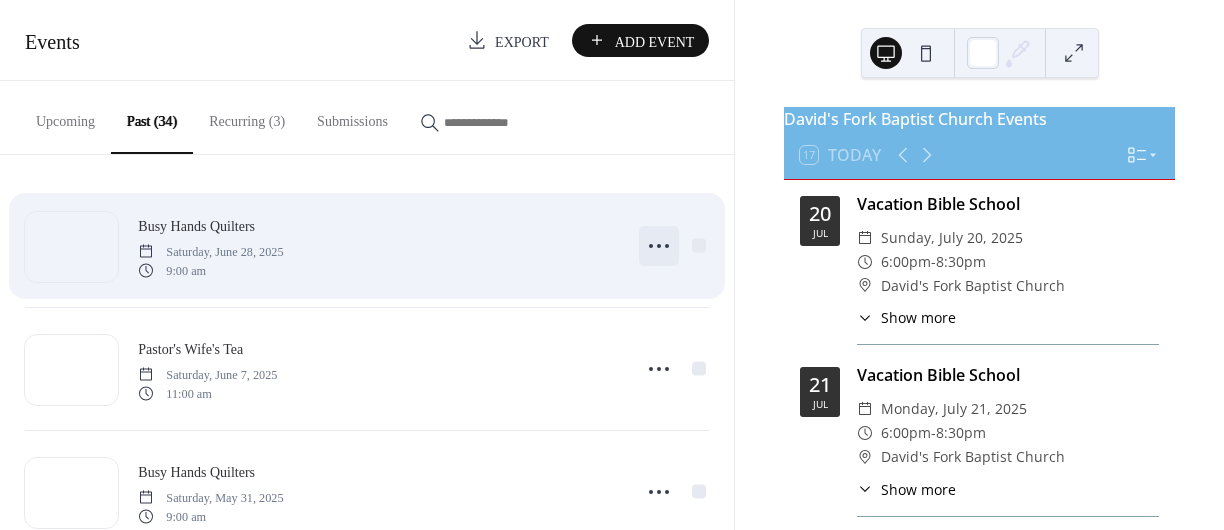 click 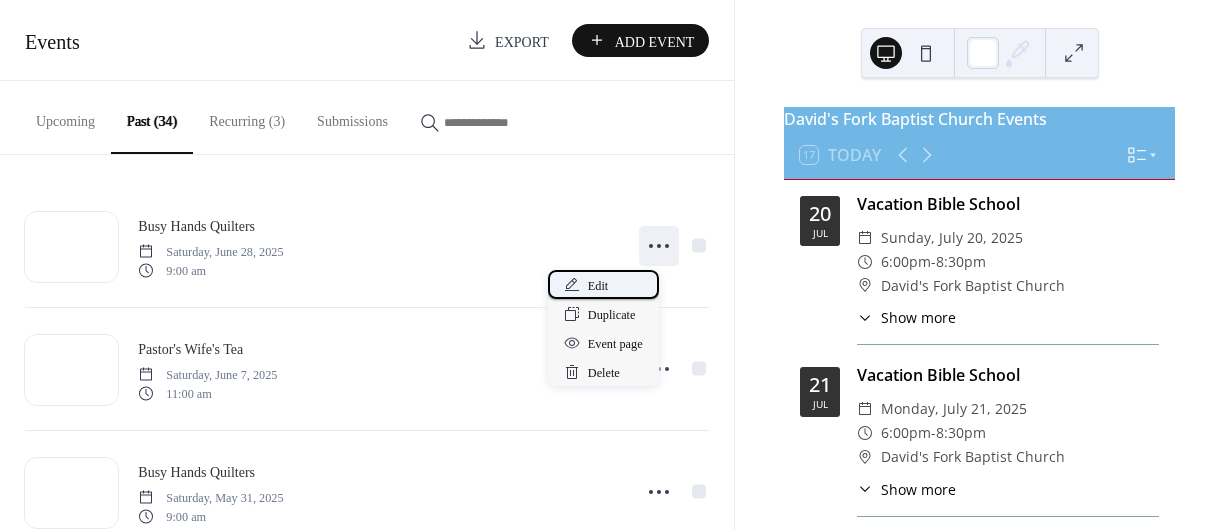 click on "Edit" at bounding box center (598, 286) 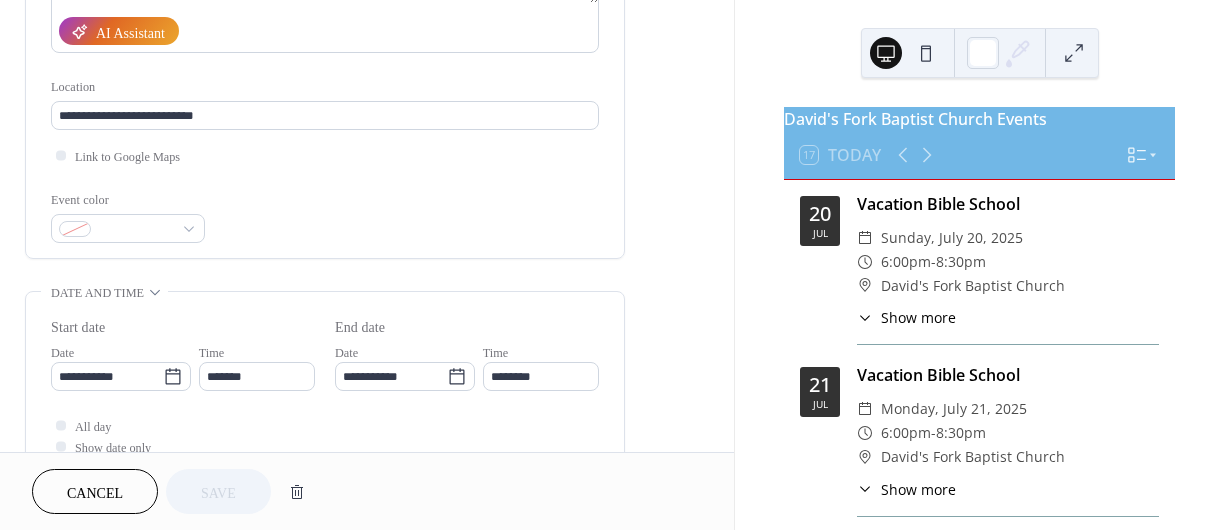 scroll, scrollTop: 420, scrollLeft: 0, axis: vertical 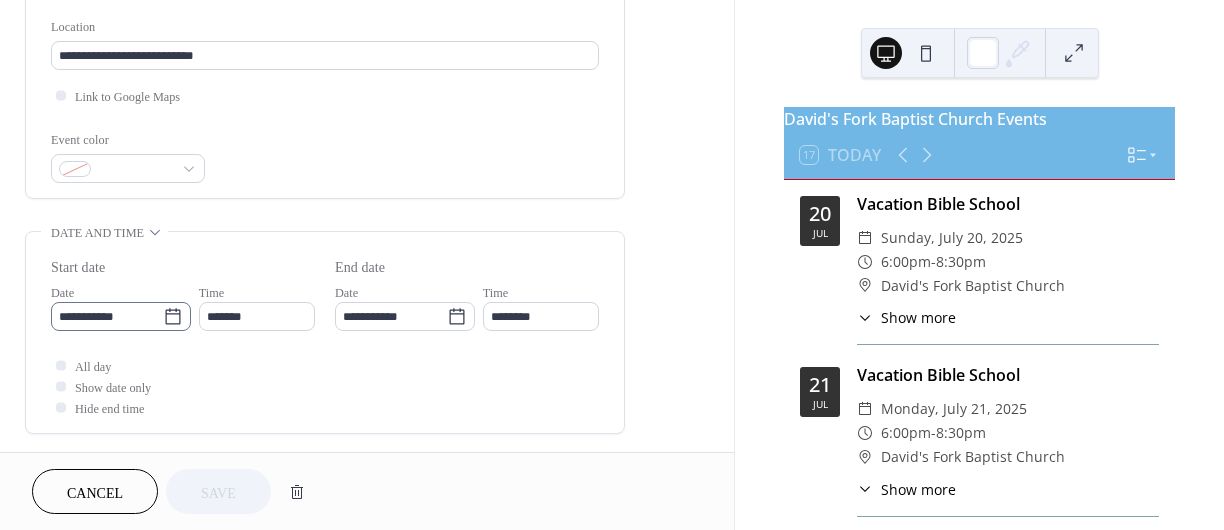 click 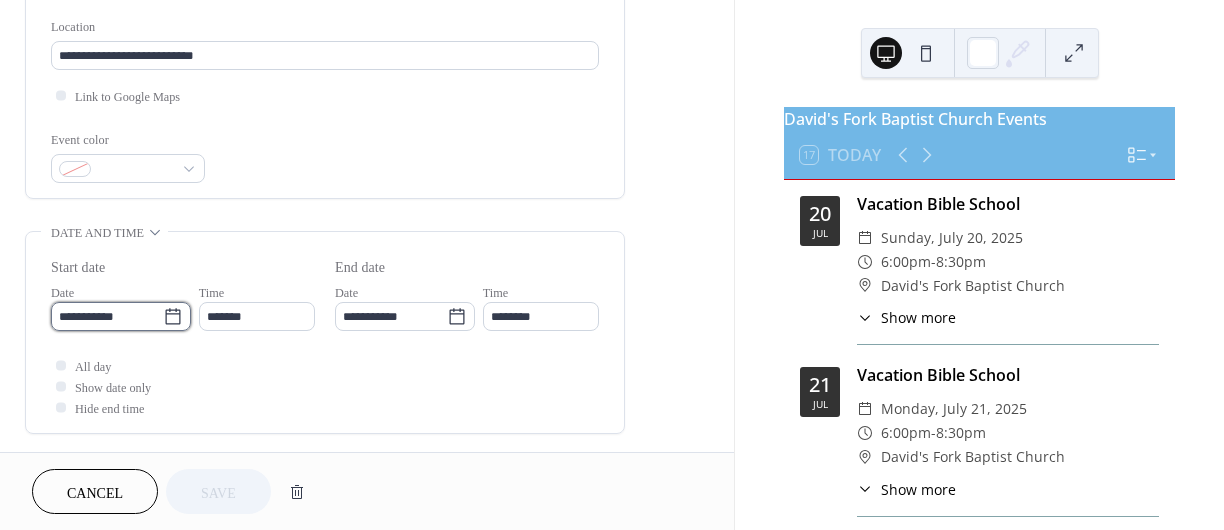 click on "**********" at bounding box center (107, 316) 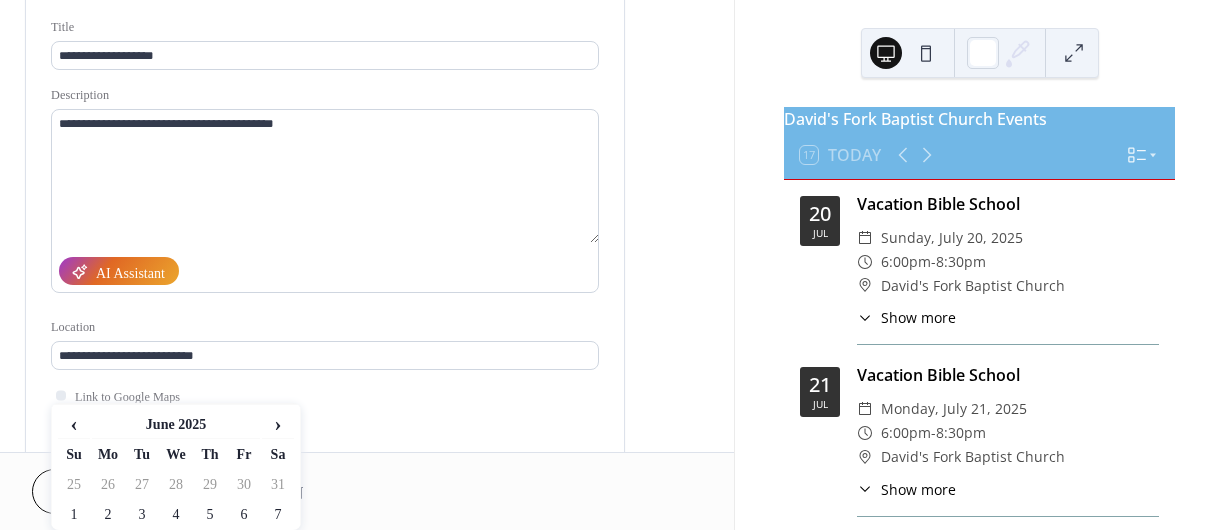 scroll, scrollTop: 360, scrollLeft: 0, axis: vertical 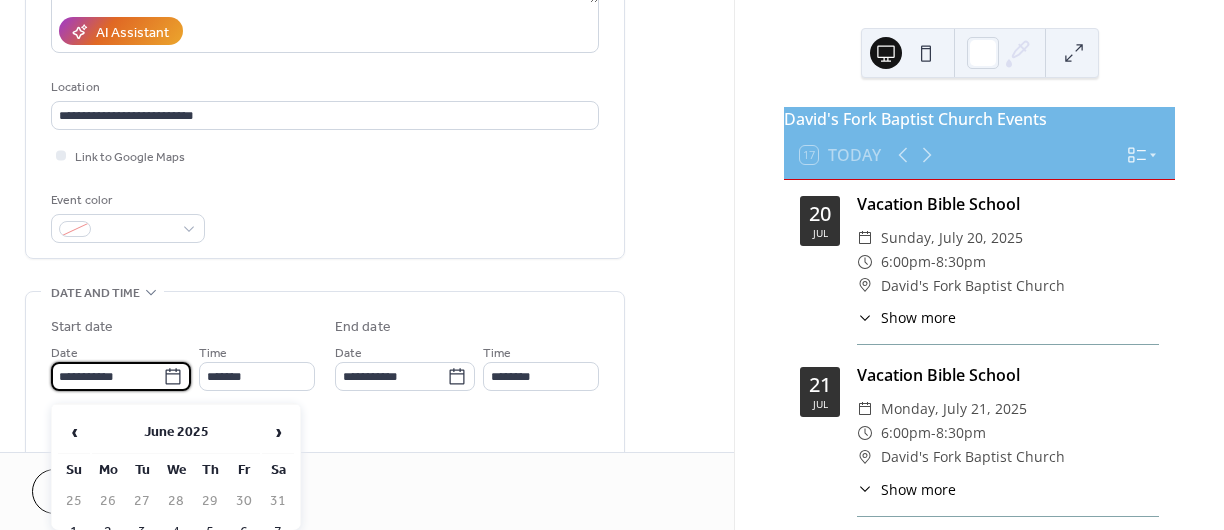 click 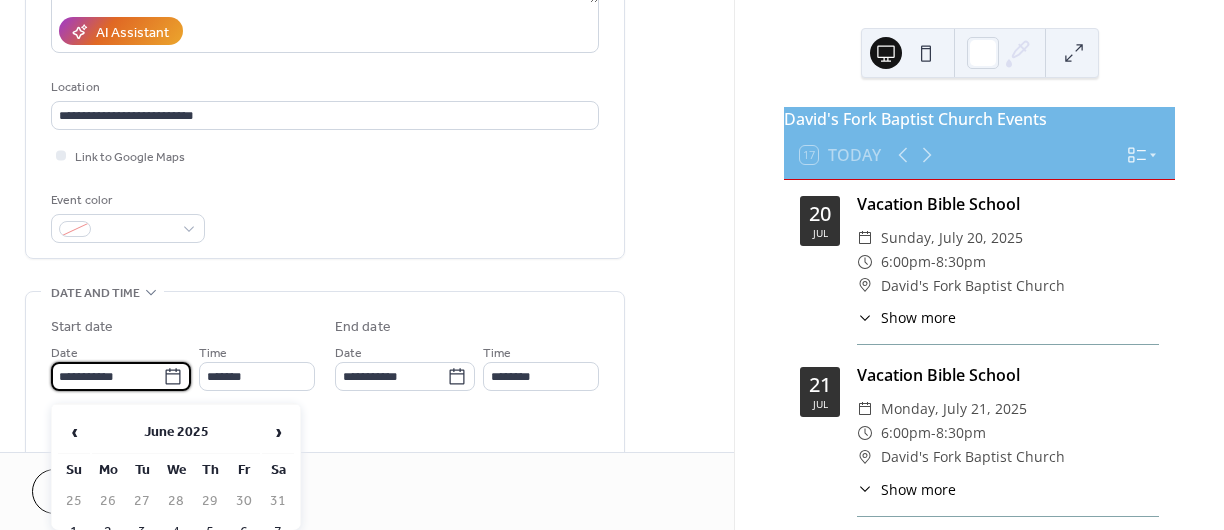 click on "**********" at bounding box center [107, 376] 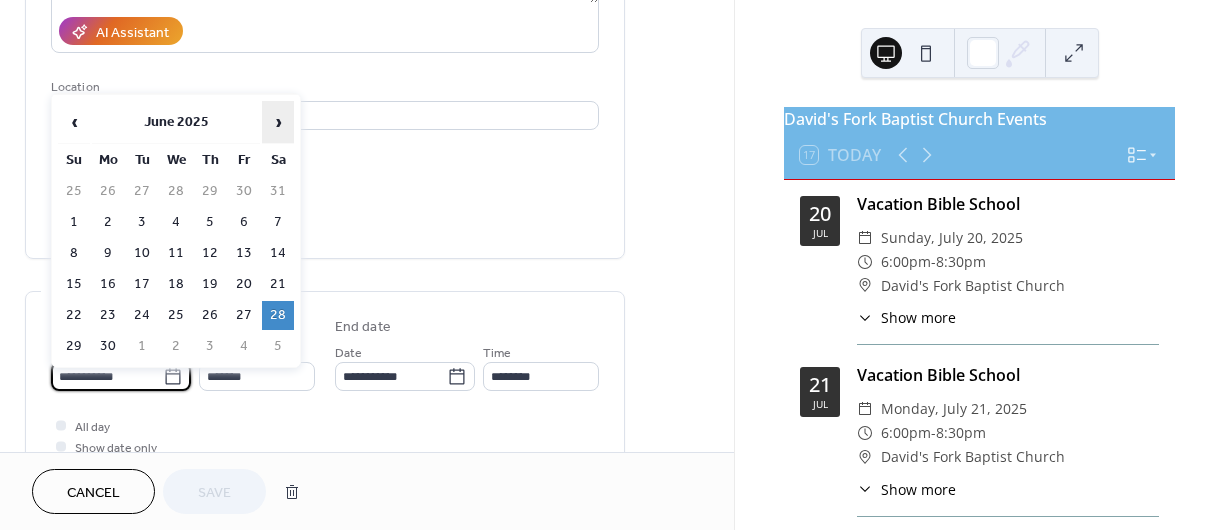 click on "›" at bounding box center [278, 122] 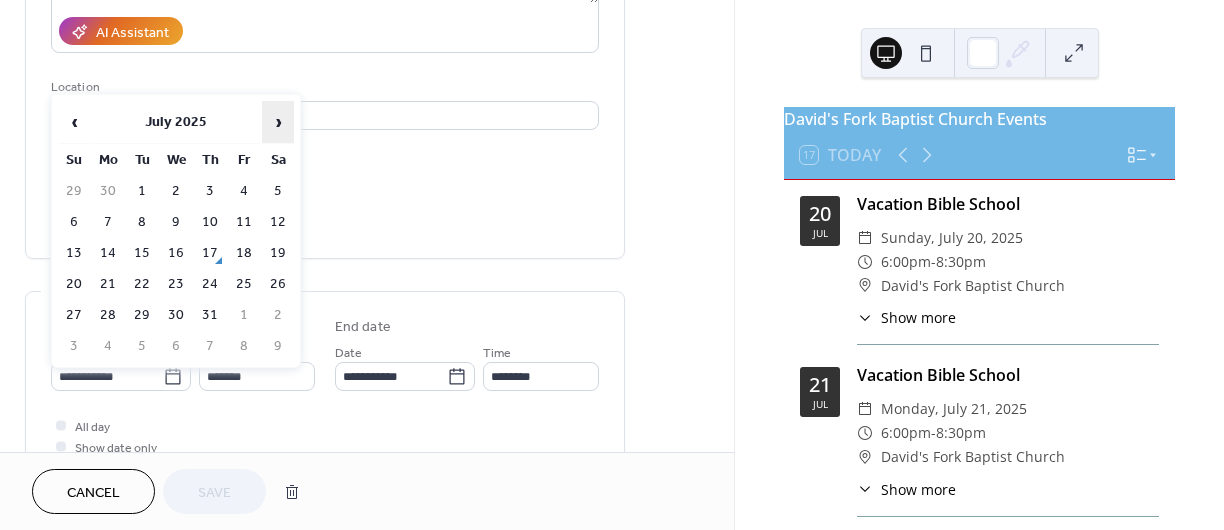 click on "›" at bounding box center (278, 122) 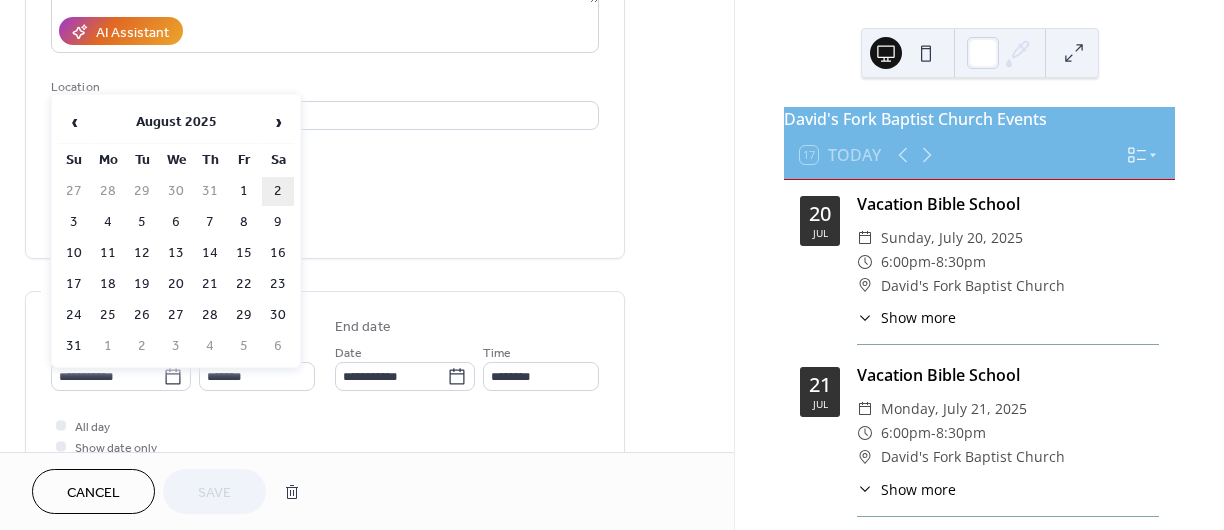 click on "2" at bounding box center [278, 191] 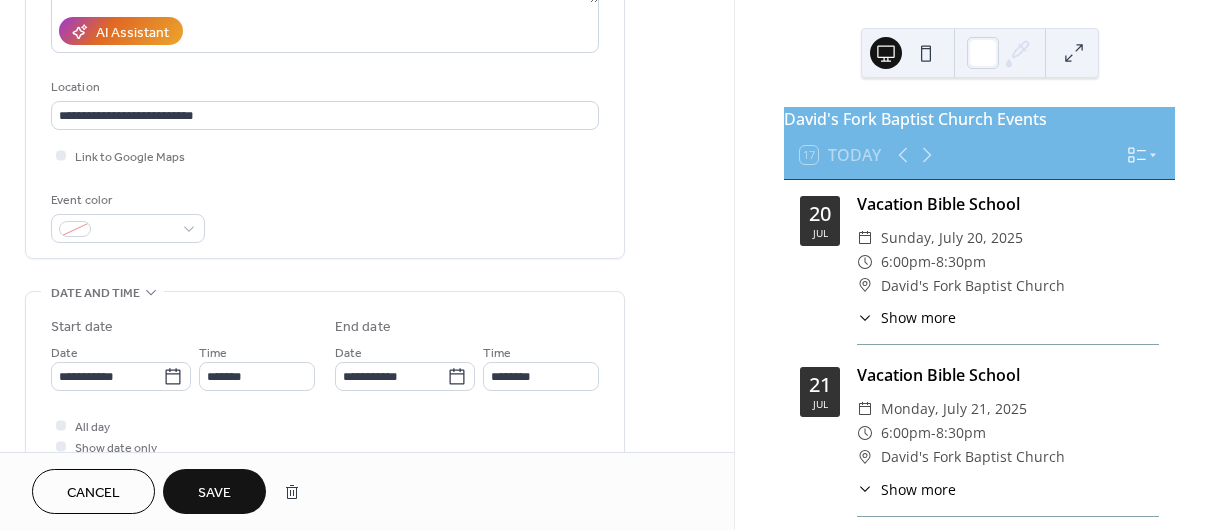 click on "Save" at bounding box center [214, 493] 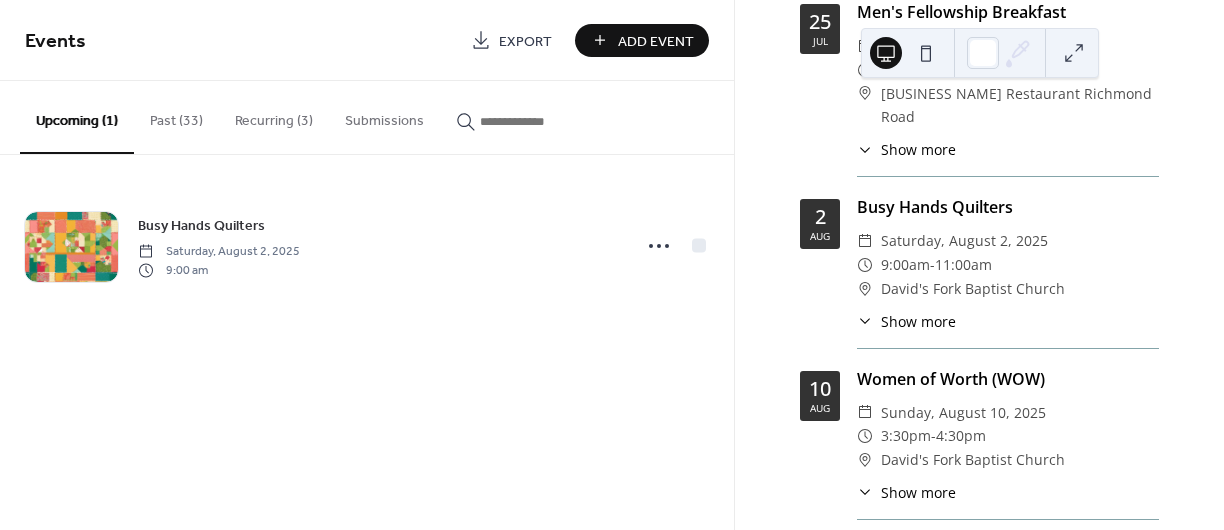 scroll, scrollTop: 1050, scrollLeft: 0, axis: vertical 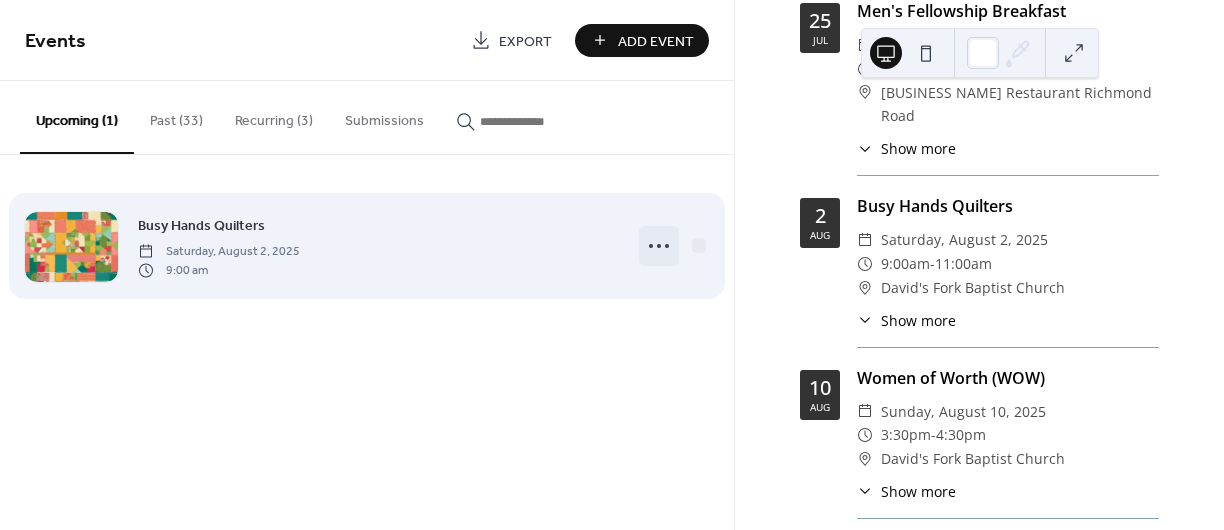 click 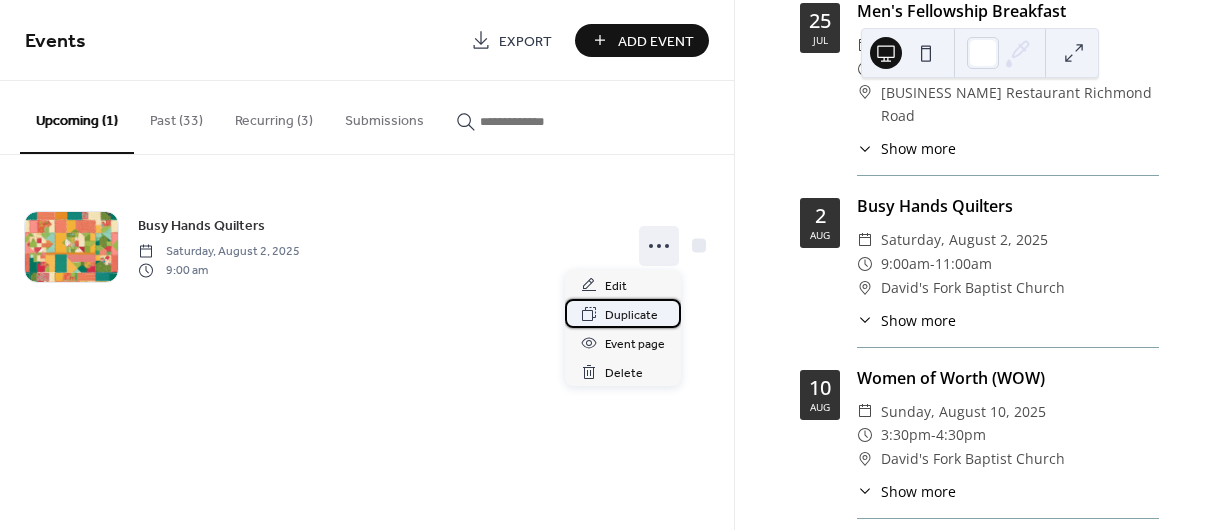 click on "Duplicate" at bounding box center (631, 315) 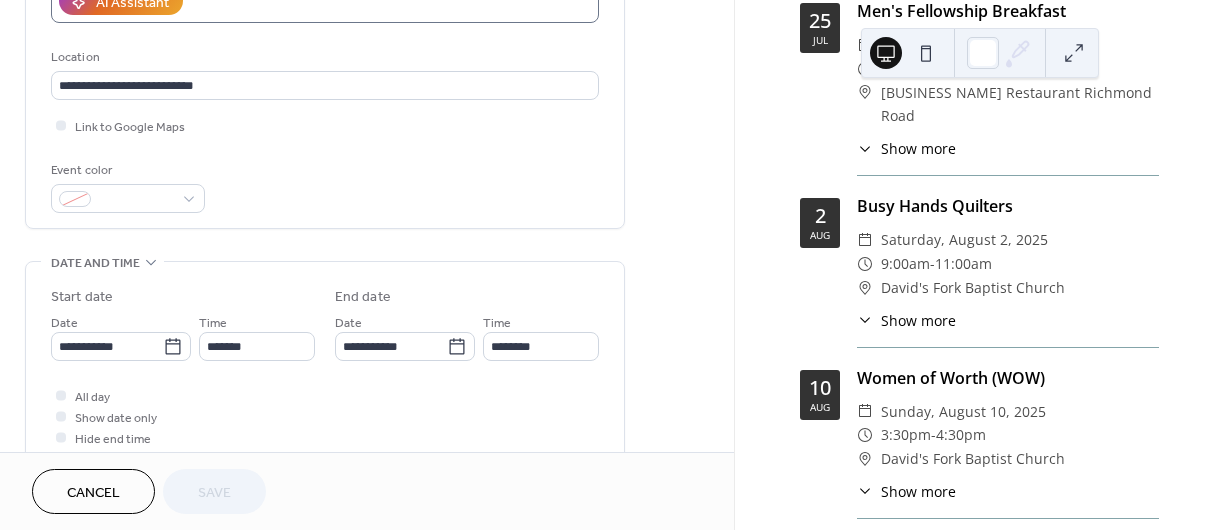 scroll, scrollTop: 420, scrollLeft: 0, axis: vertical 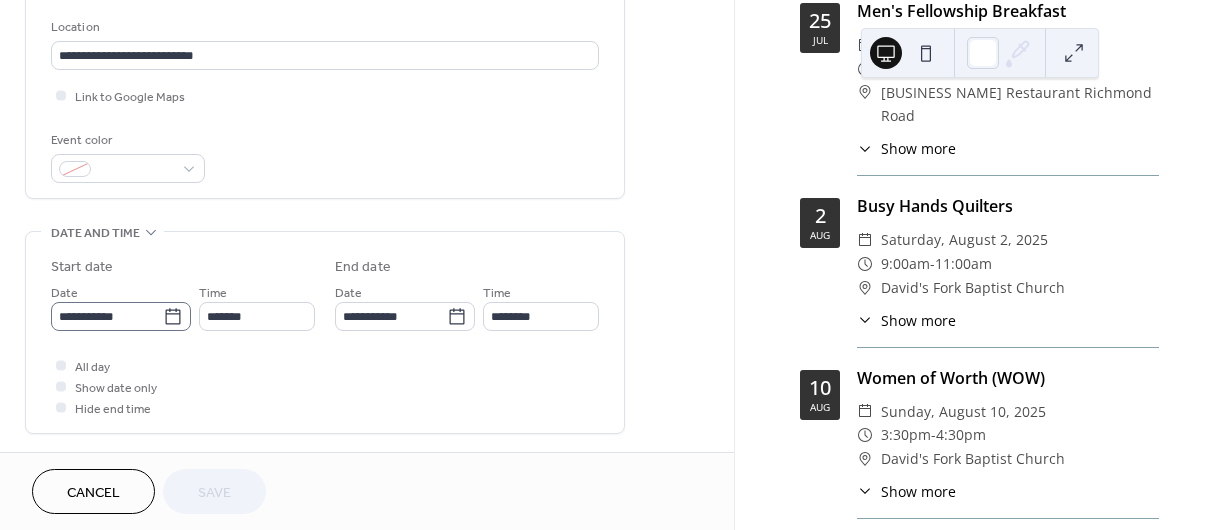 click 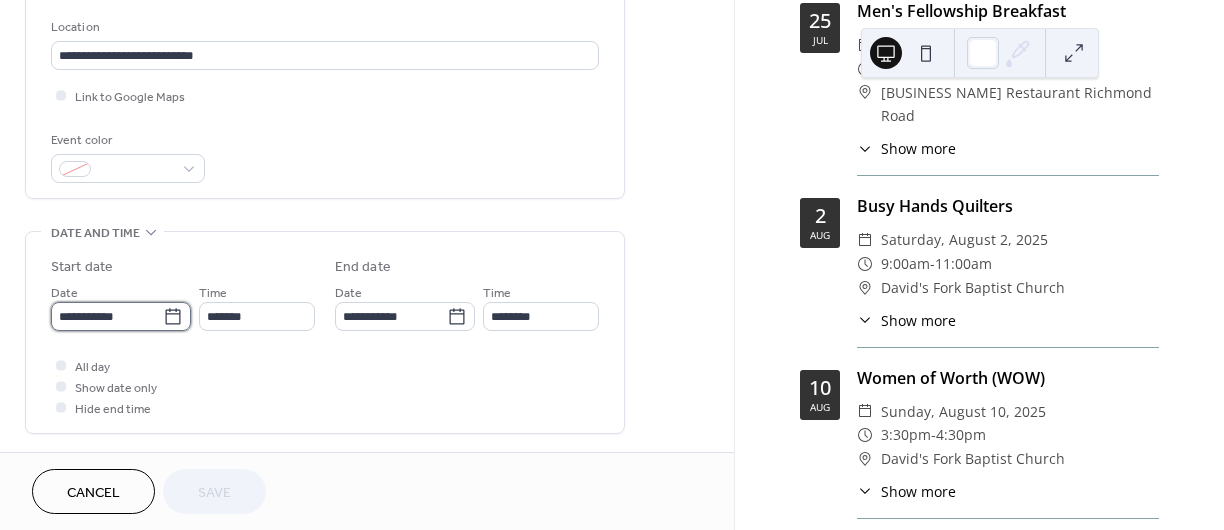 click on "**********" at bounding box center [107, 316] 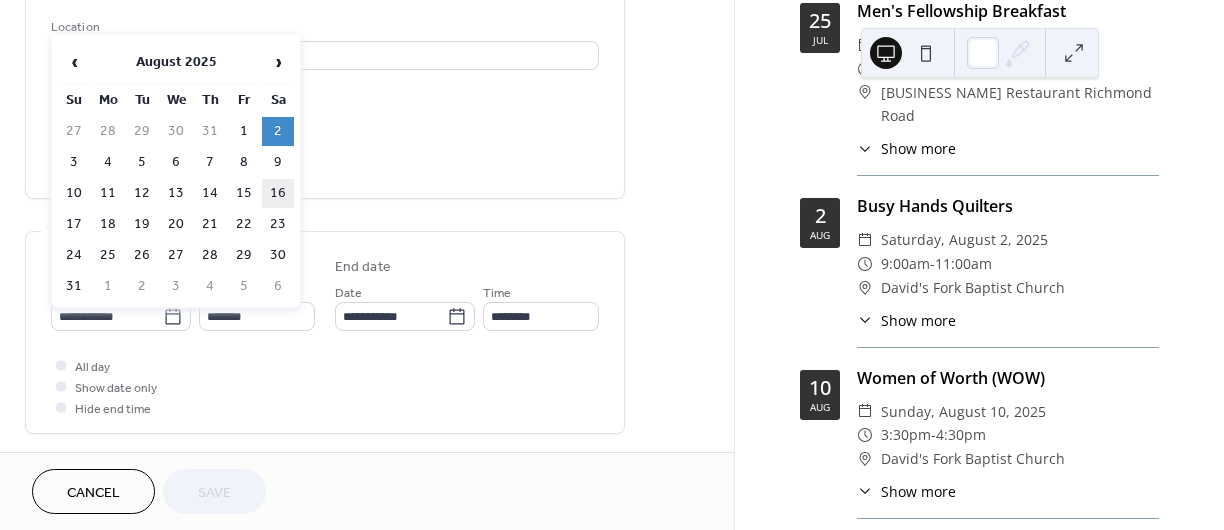 click on "16" at bounding box center (278, 193) 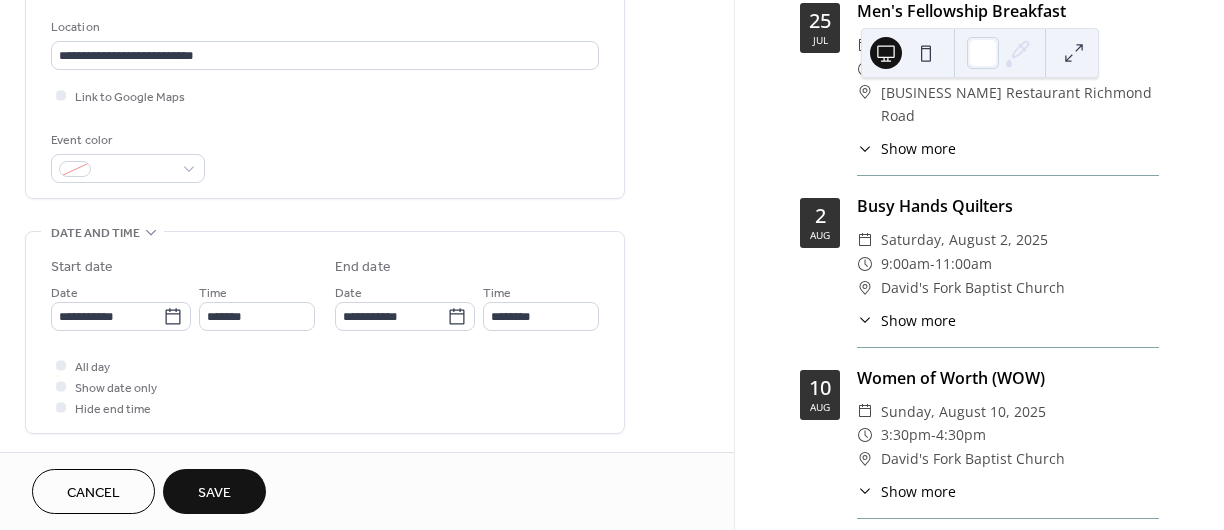 click on "Save" at bounding box center (214, 493) 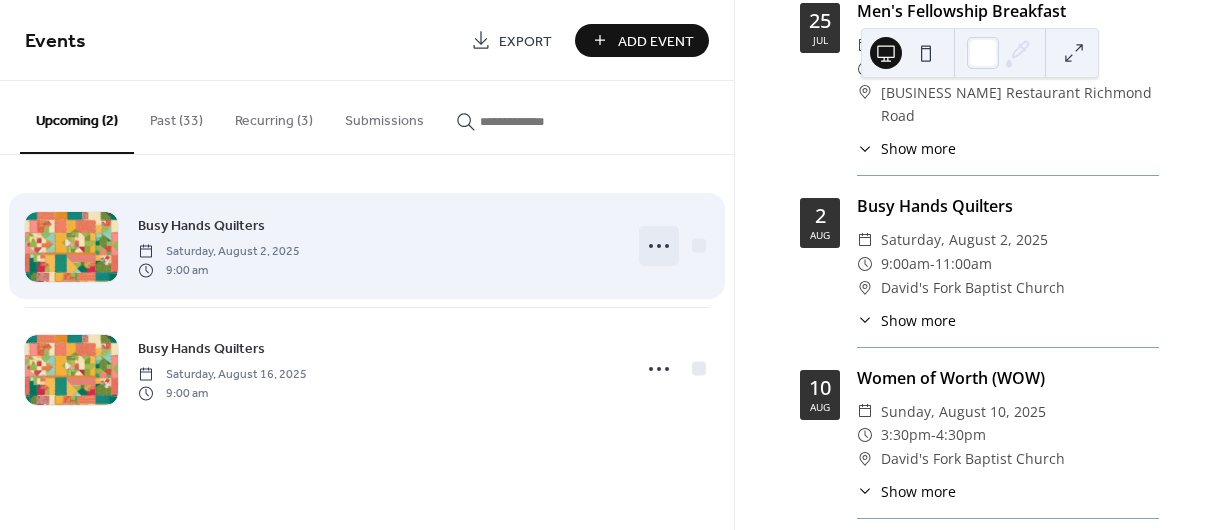 click 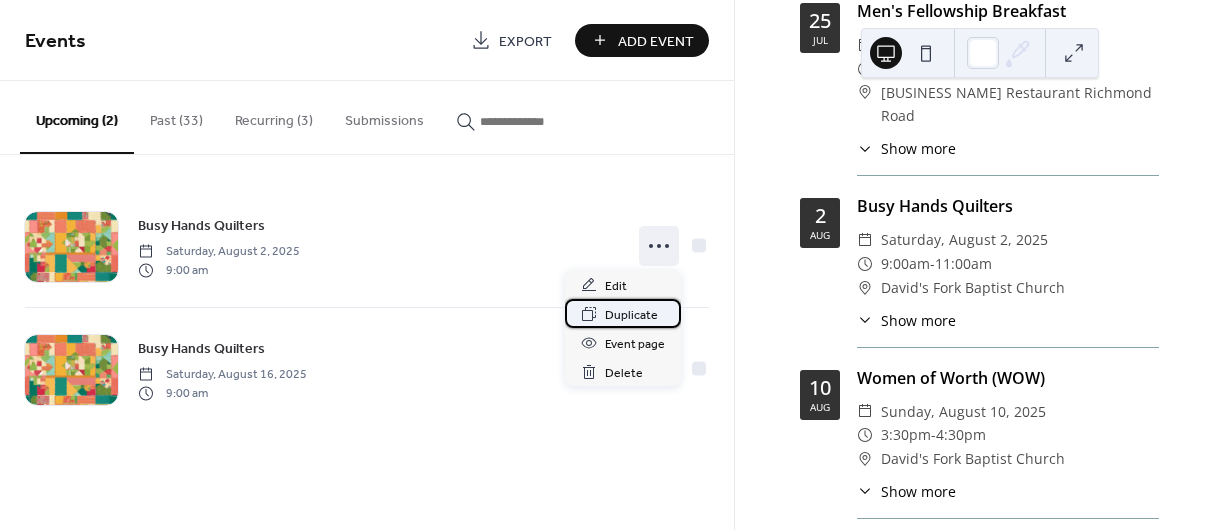click on "Duplicate" at bounding box center [631, 315] 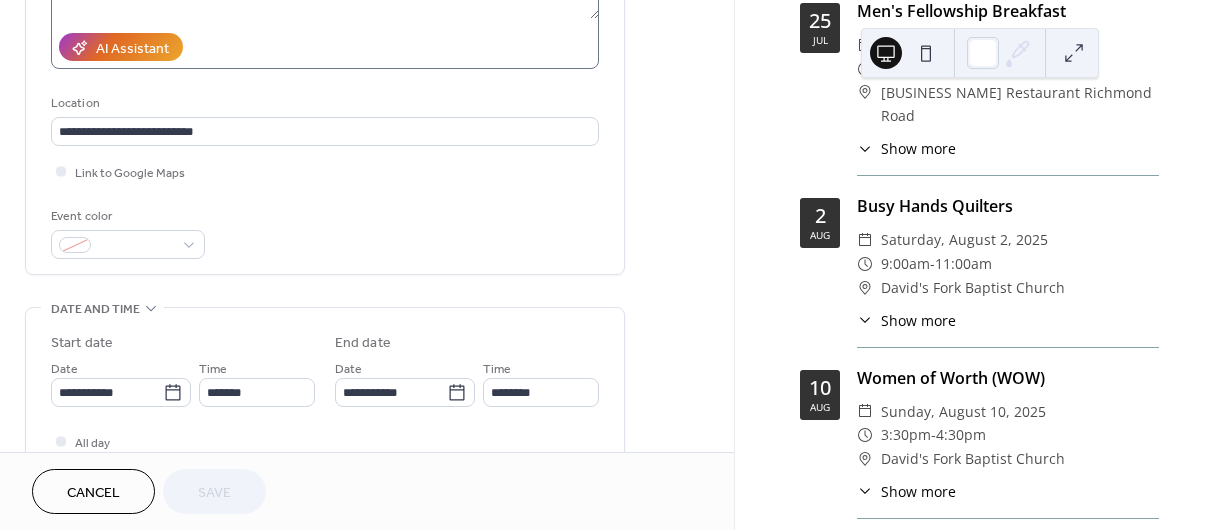 scroll, scrollTop: 360, scrollLeft: 0, axis: vertical 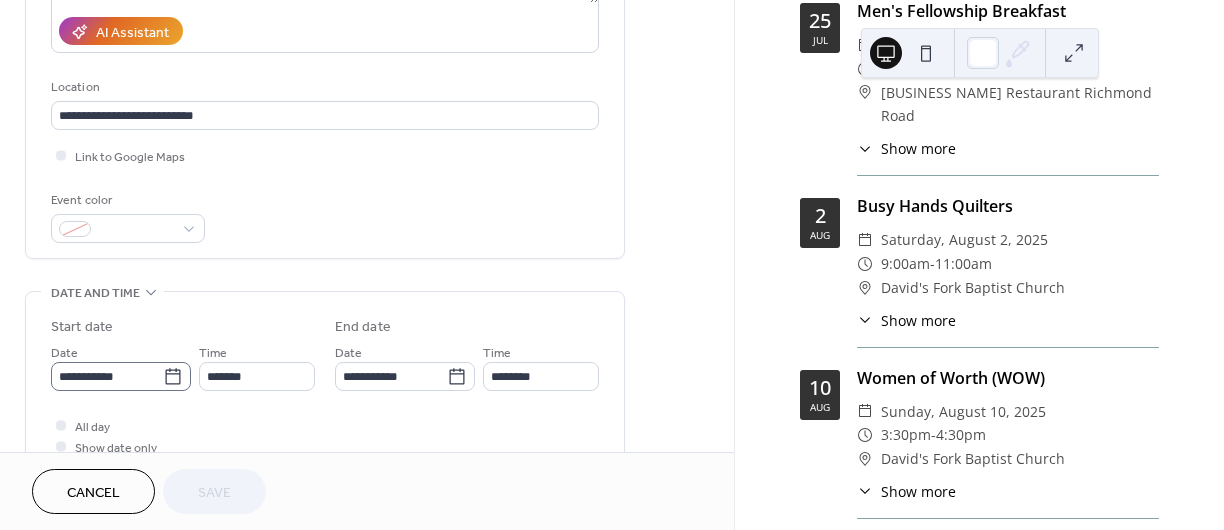 click 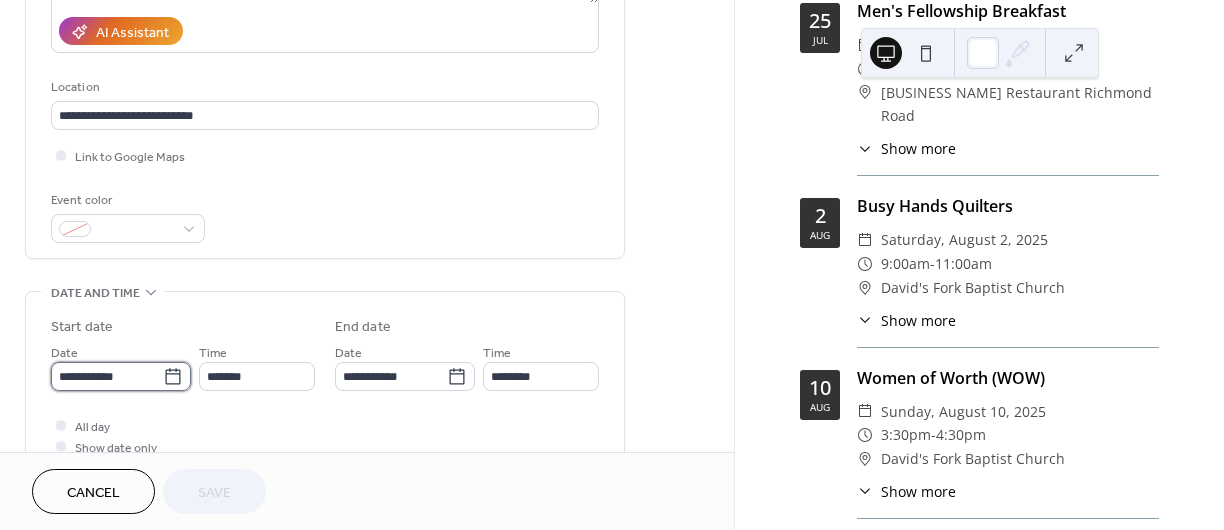 click on "**********" at bounding box center [107, 376] 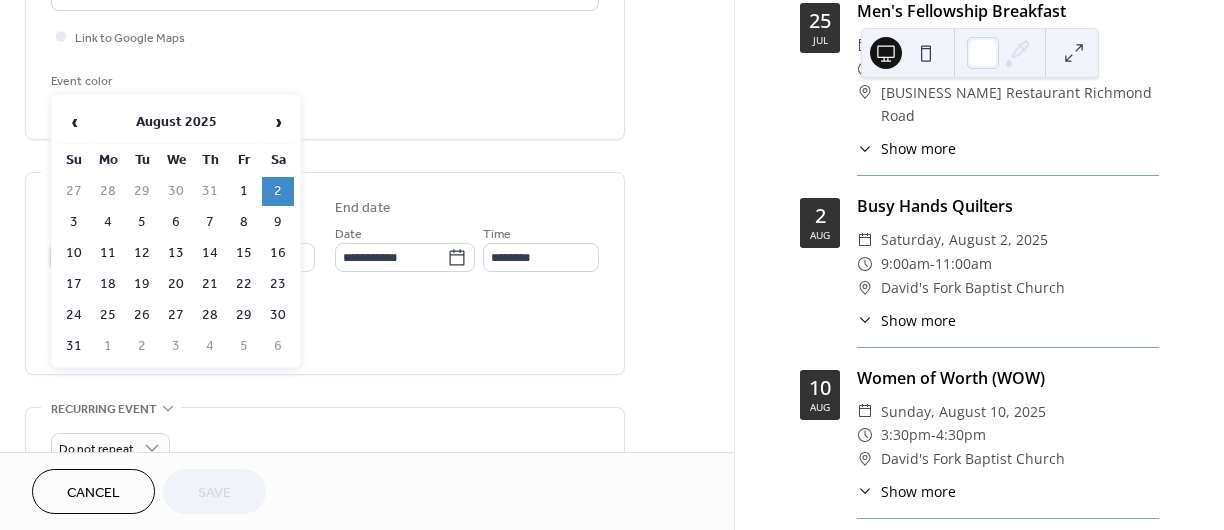 scroll, scrollTop: 480, scrollLeft: 0, axis: vertical 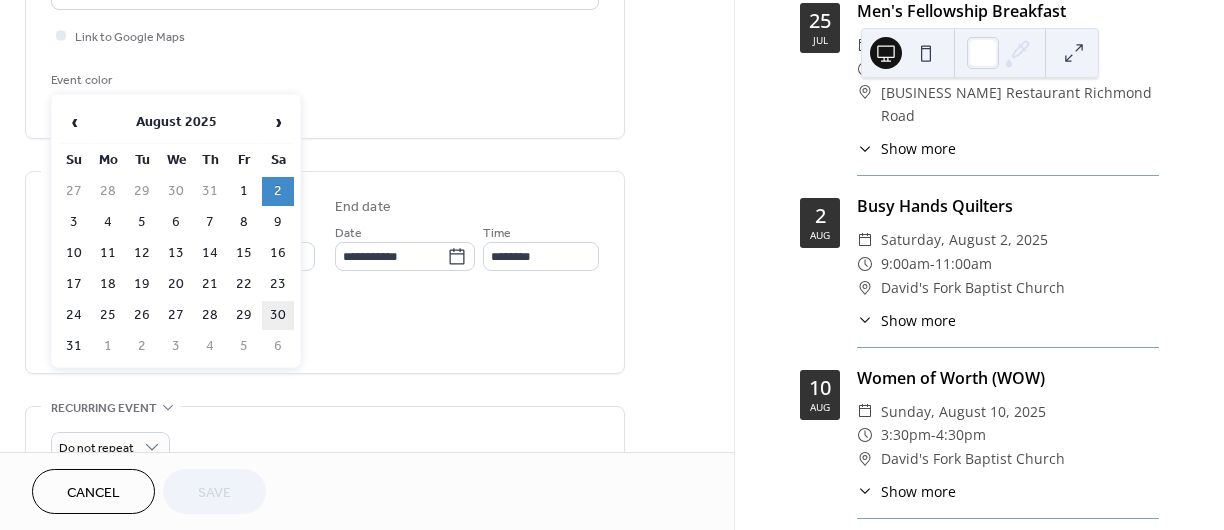 click on "30" at bounding box center [278, 315] 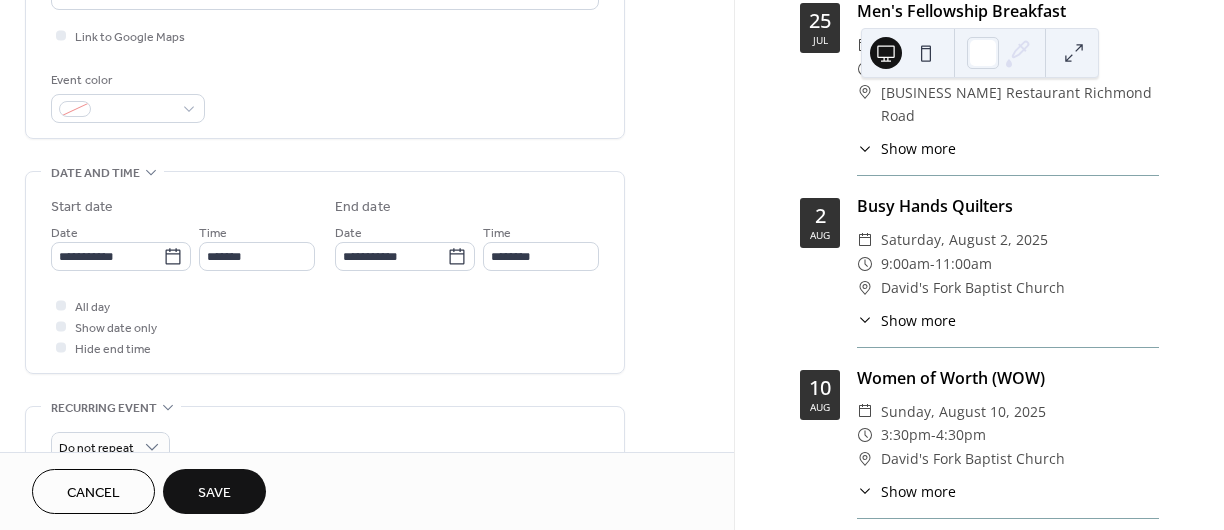 click on "Save" at bounding box center (214, 493) 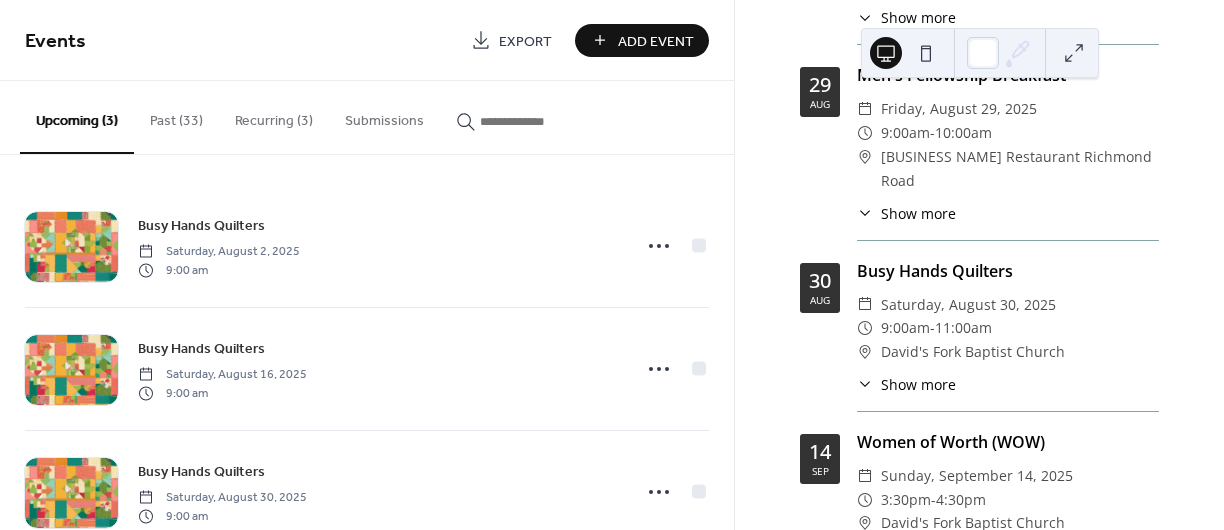 scroll, scrollTop: 1770, scrollLeft: 0, axis: vertical 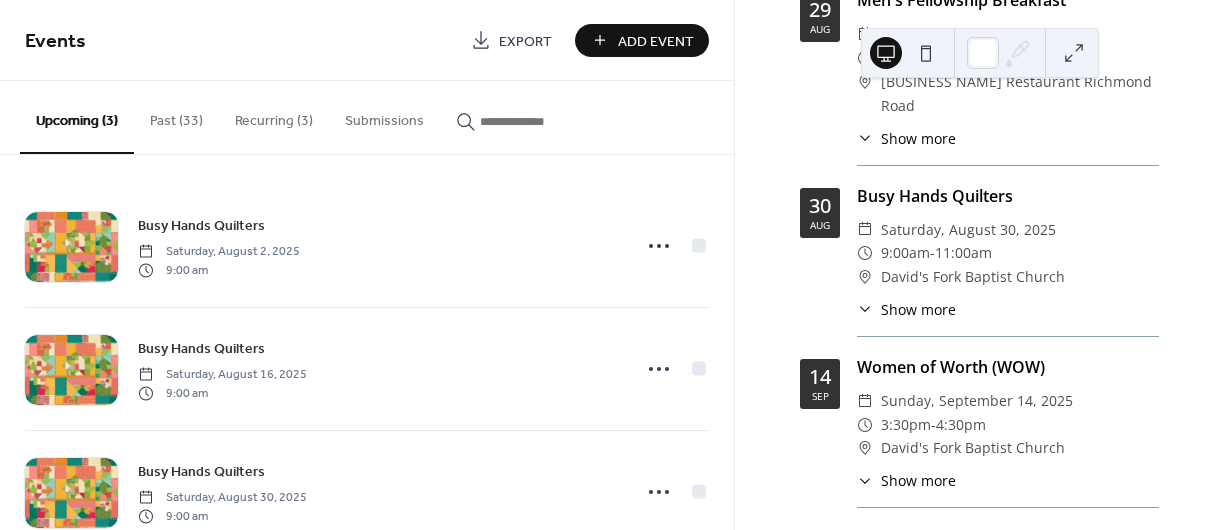 click on "Past (33)" at bounding box center (176, 116) 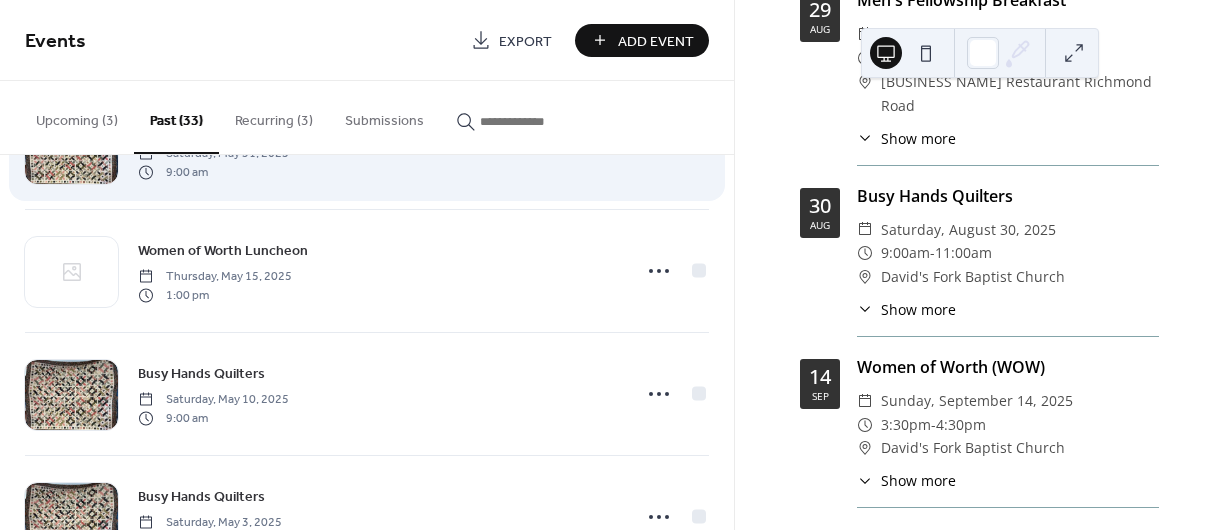 scroll, scrollTop: 240, scrollLeft: 0, axis: vertical 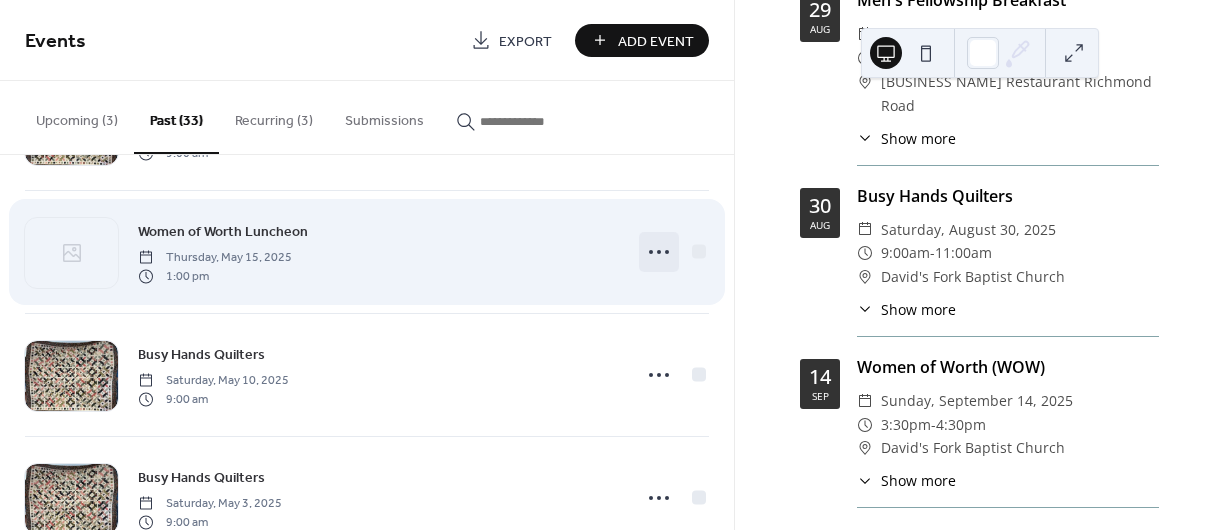 click 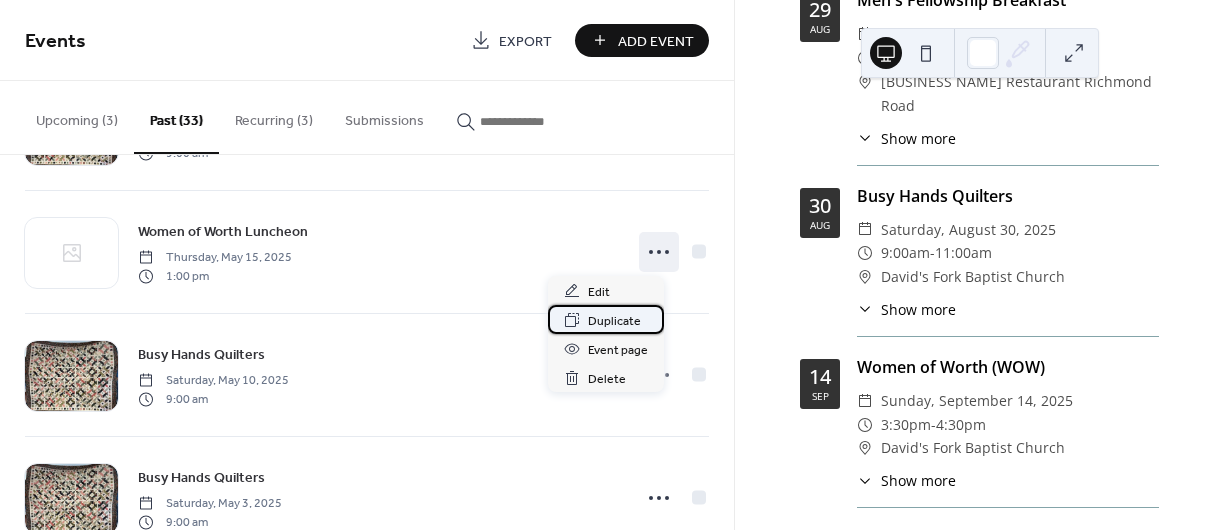 click on "Duplicate" at bounding box center [614, 321] 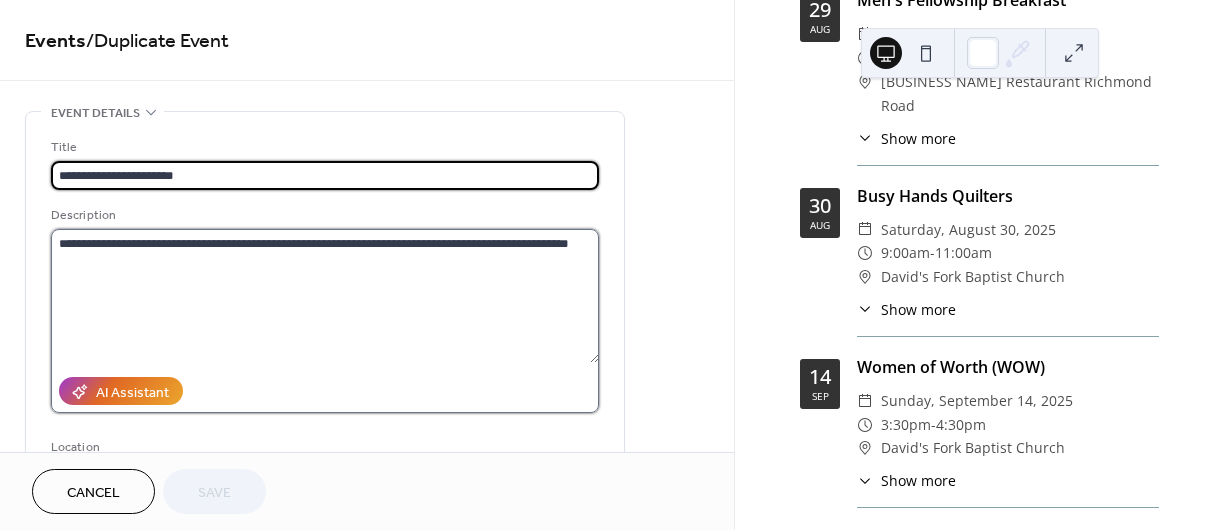 click on "**********" at bounding box center (325, 296) 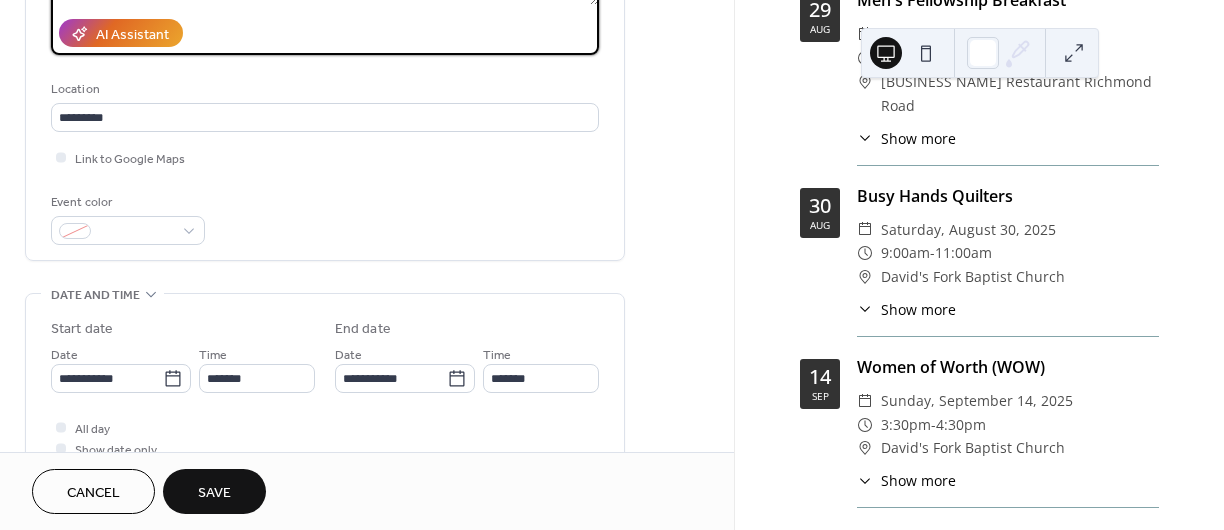 scroll, scrollTop: 420, scrollLeft: 0, axis: vertical 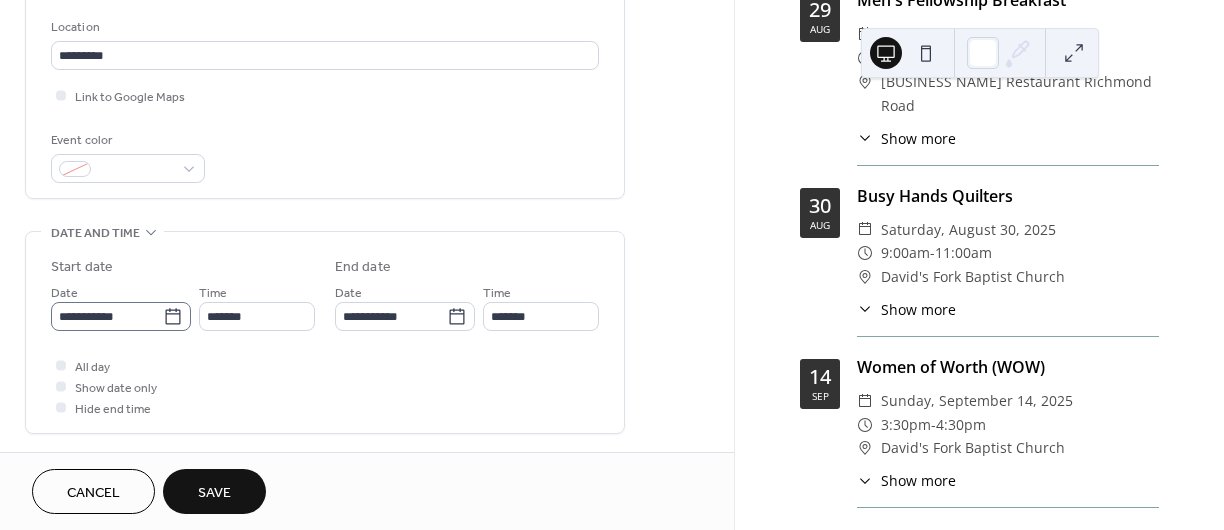 type on "**********" 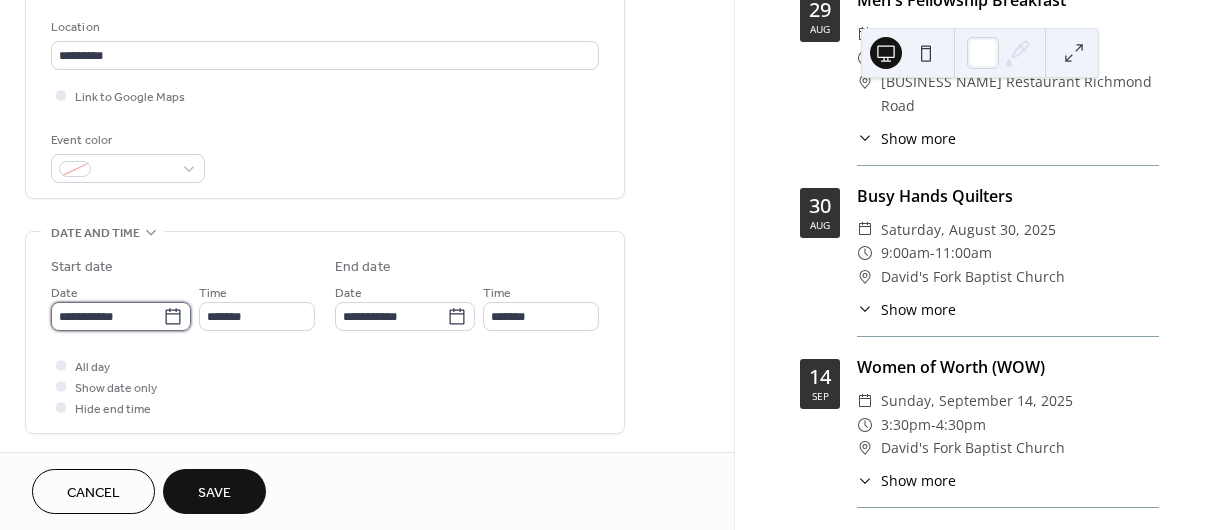 click on "**********" at bounding box center (107, 316) 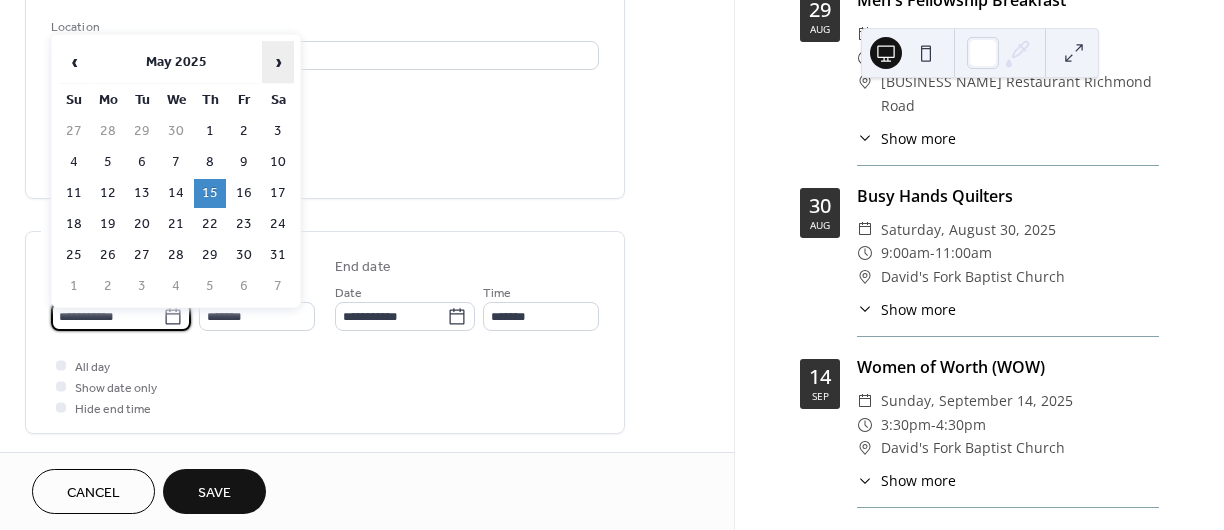 click on "›" at bounding box center (278, 62) 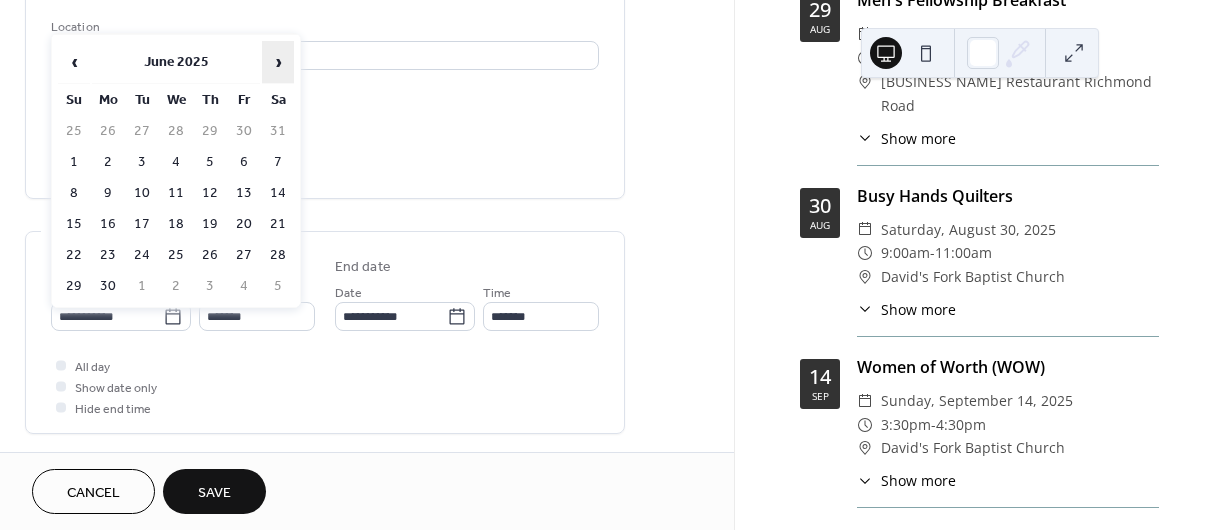click on "›" at bounding box center (278, 62) 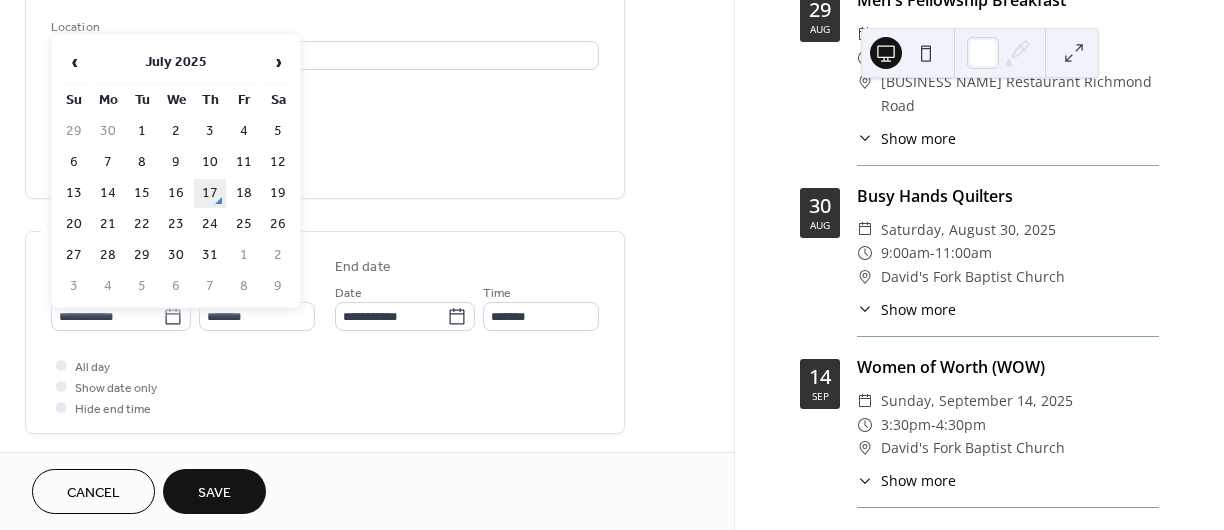 click on "17" at bounding box center (210, 193) 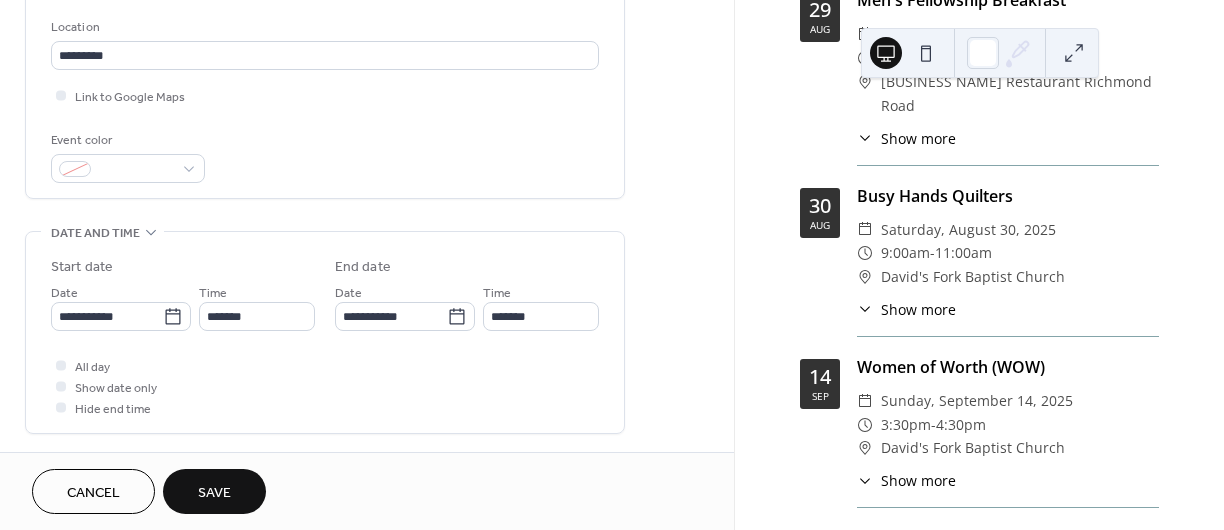 click on "Save" at bounding box center (214, 493) 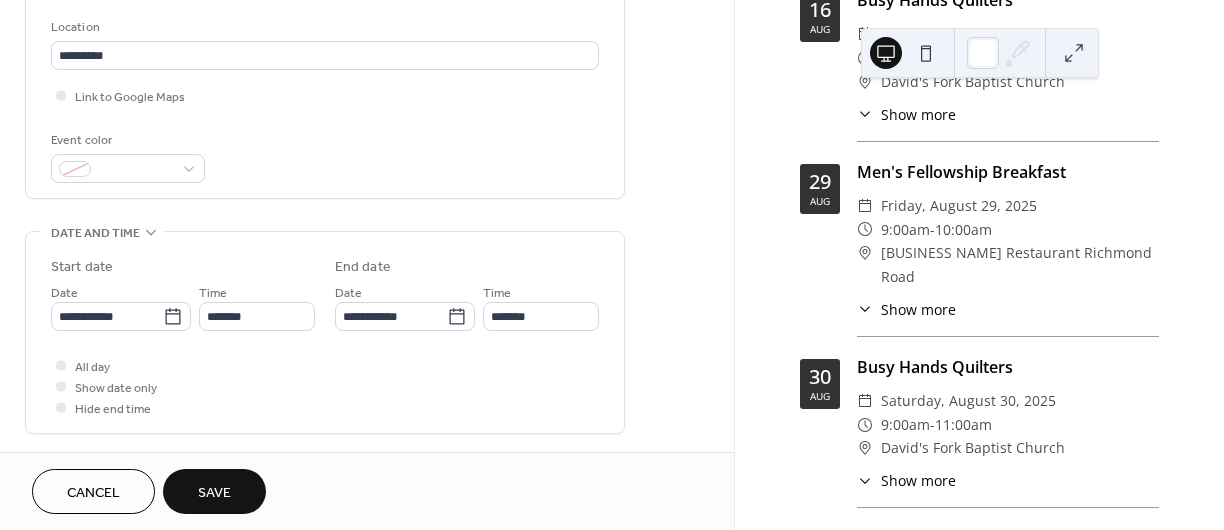 scroll, scrollTop: 1941, scrollLeft: 0, axis: vertical 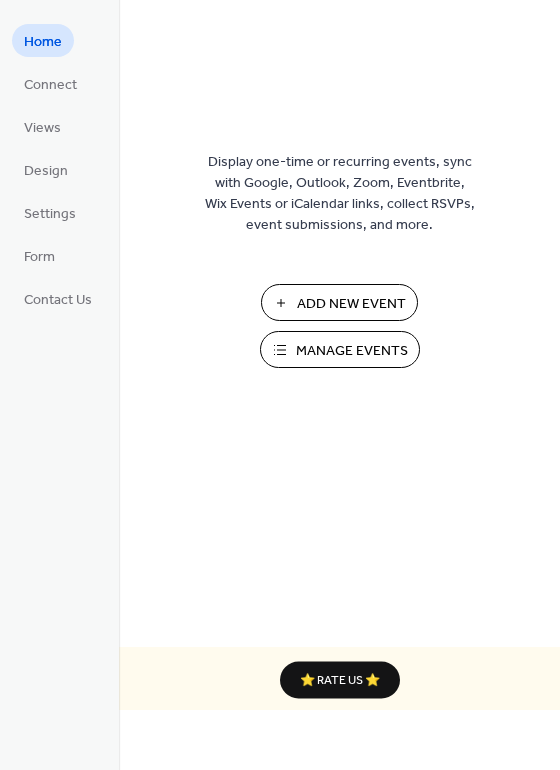click on "Manage Events" at bounding box center [352, 351] 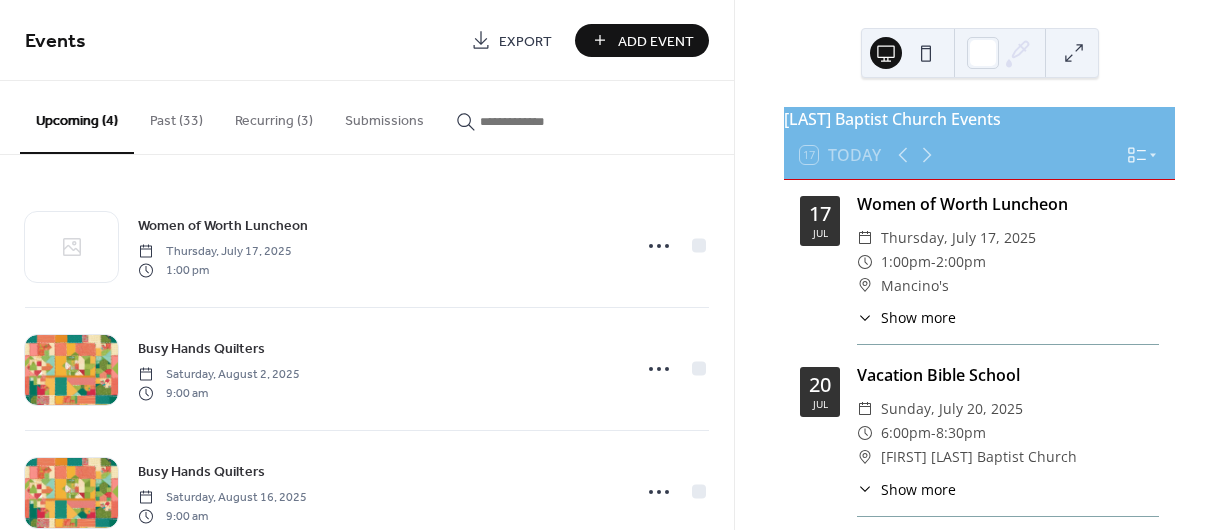 scroll, scrollTop: 0, scrollLeft: 0, axis: both 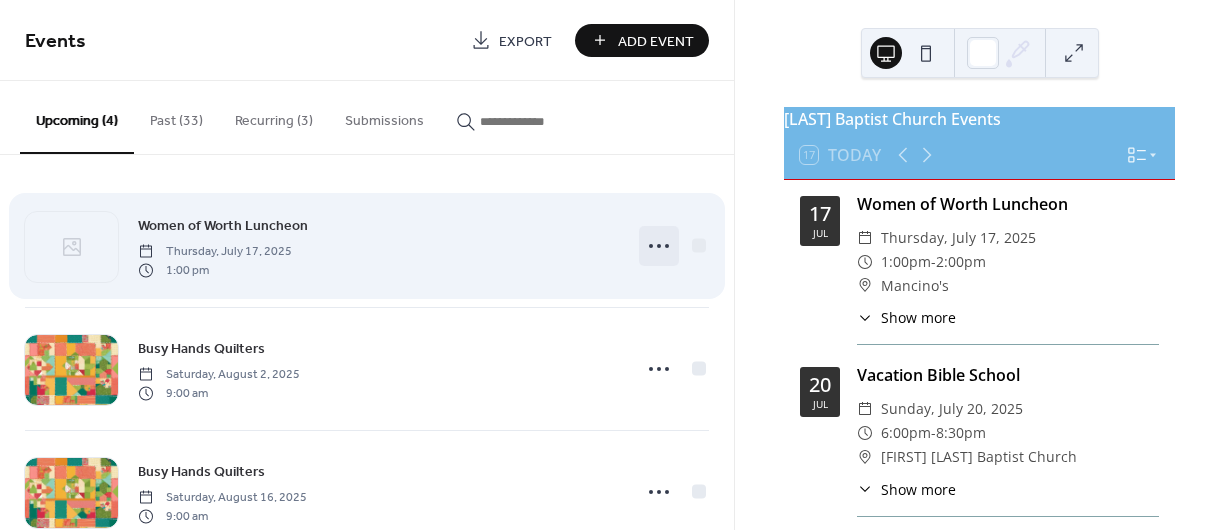 click 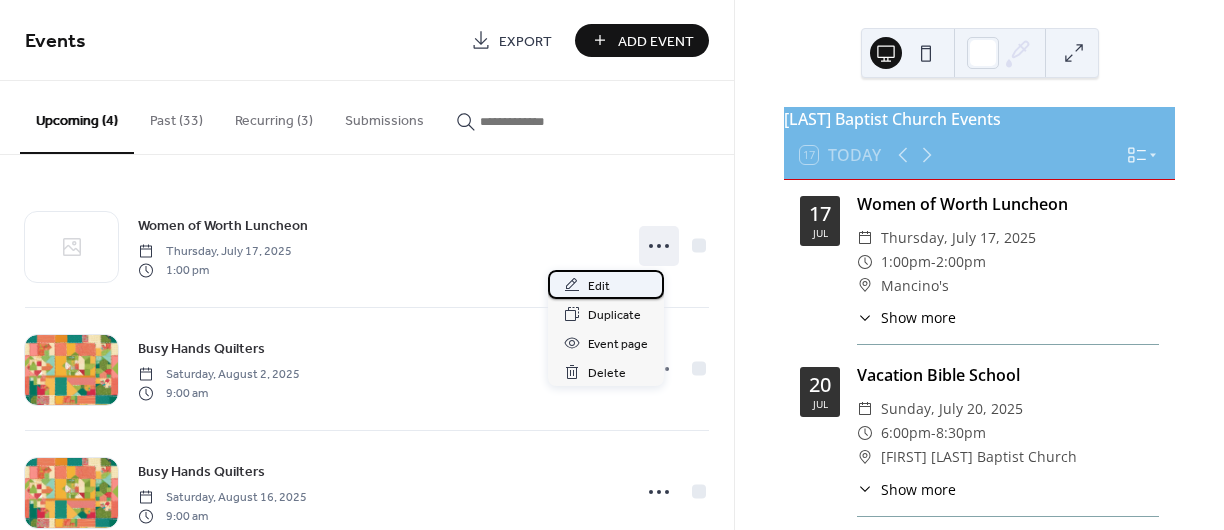 click on "Edit" at bounding box center (599, 286) 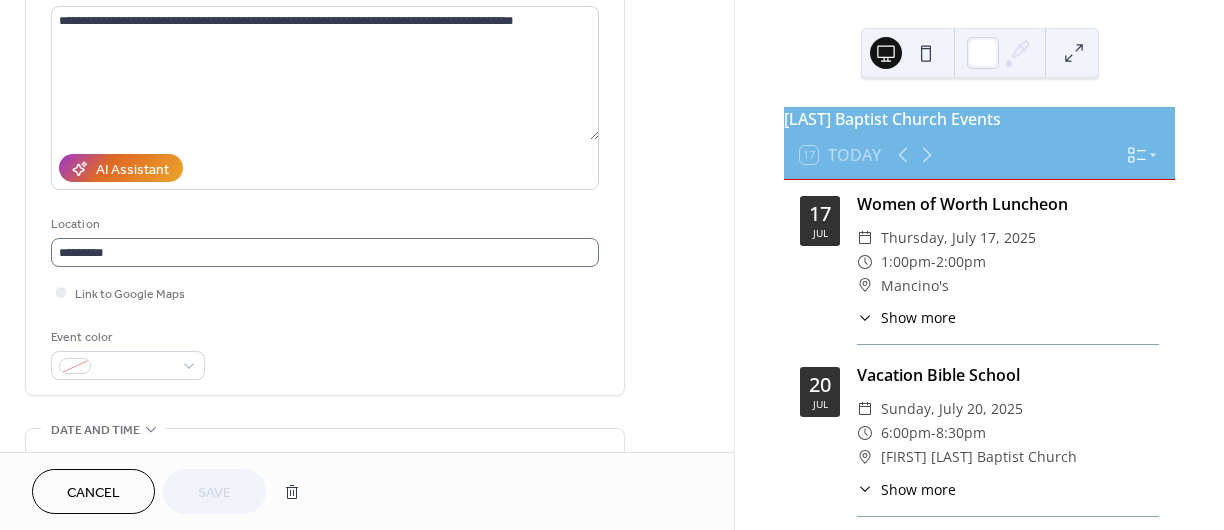 scroll, scrollTop: 240, scrollLeft: 0, axis: vertical 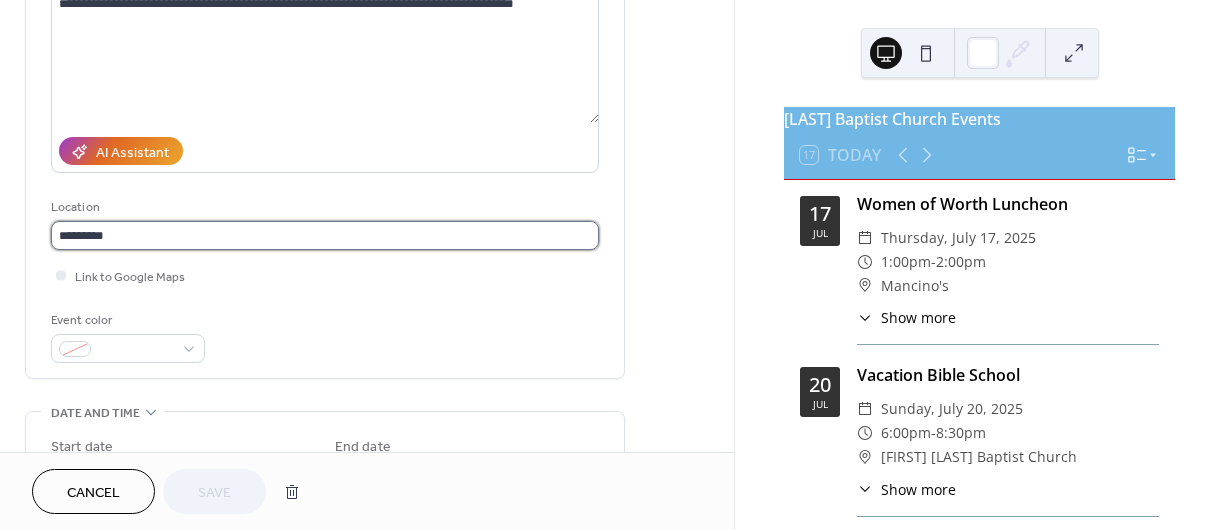 drag, startPoint x: 138, startPoint y: 244, endPoint x: -64, endPoint y: 239, distance: 202.06187 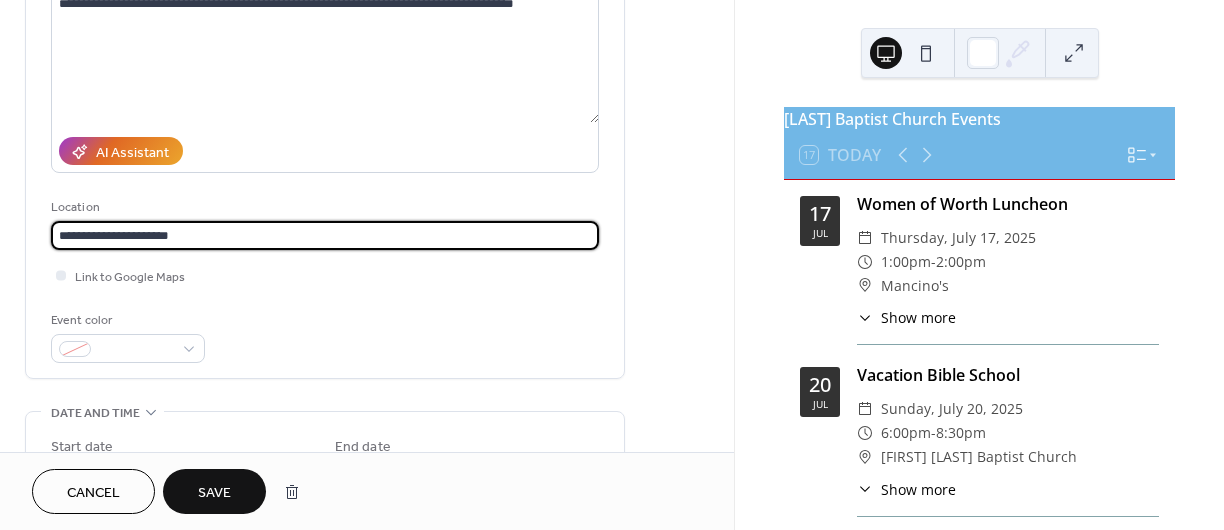 type on "**********" 